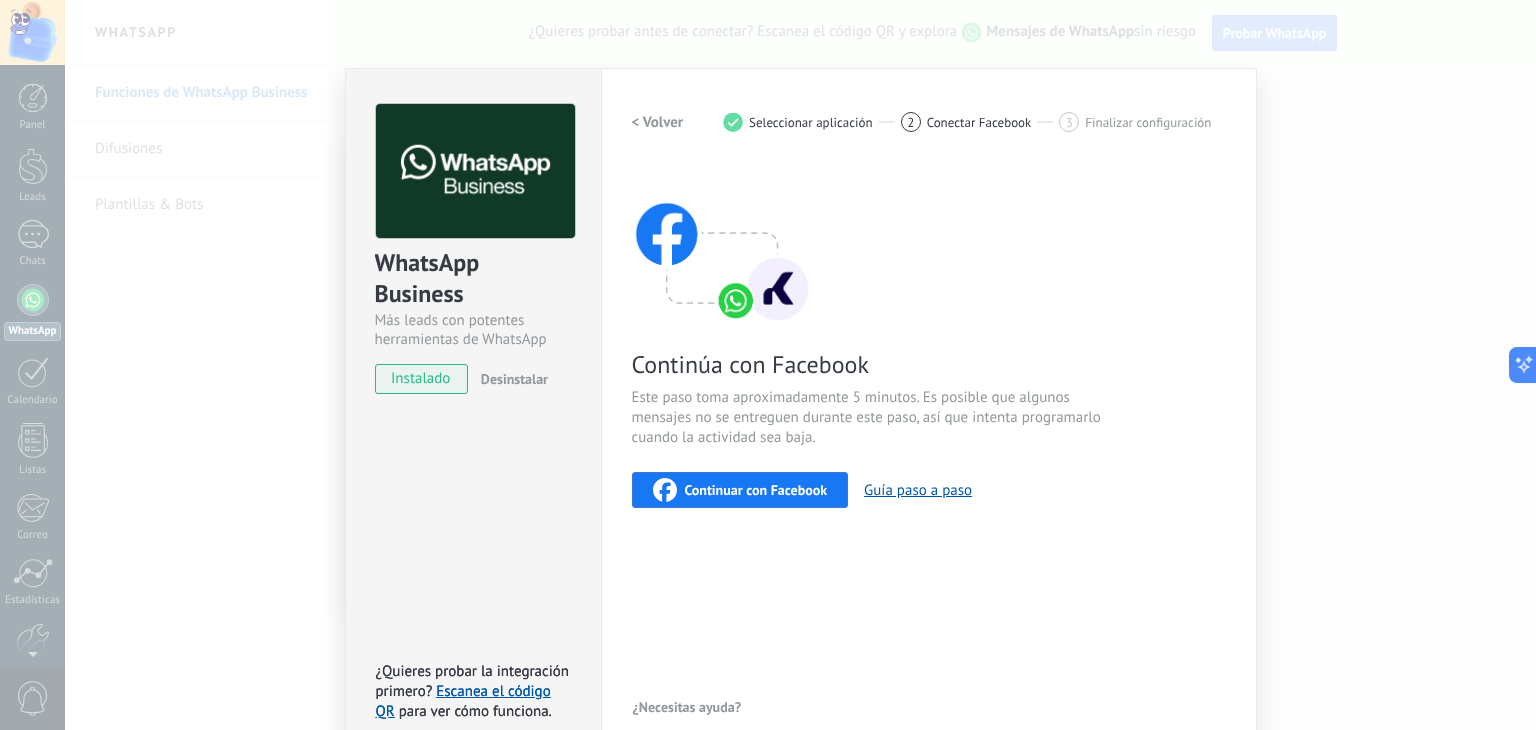 scroll, scrollTop: 0, scrollLeft: 0, axis: both 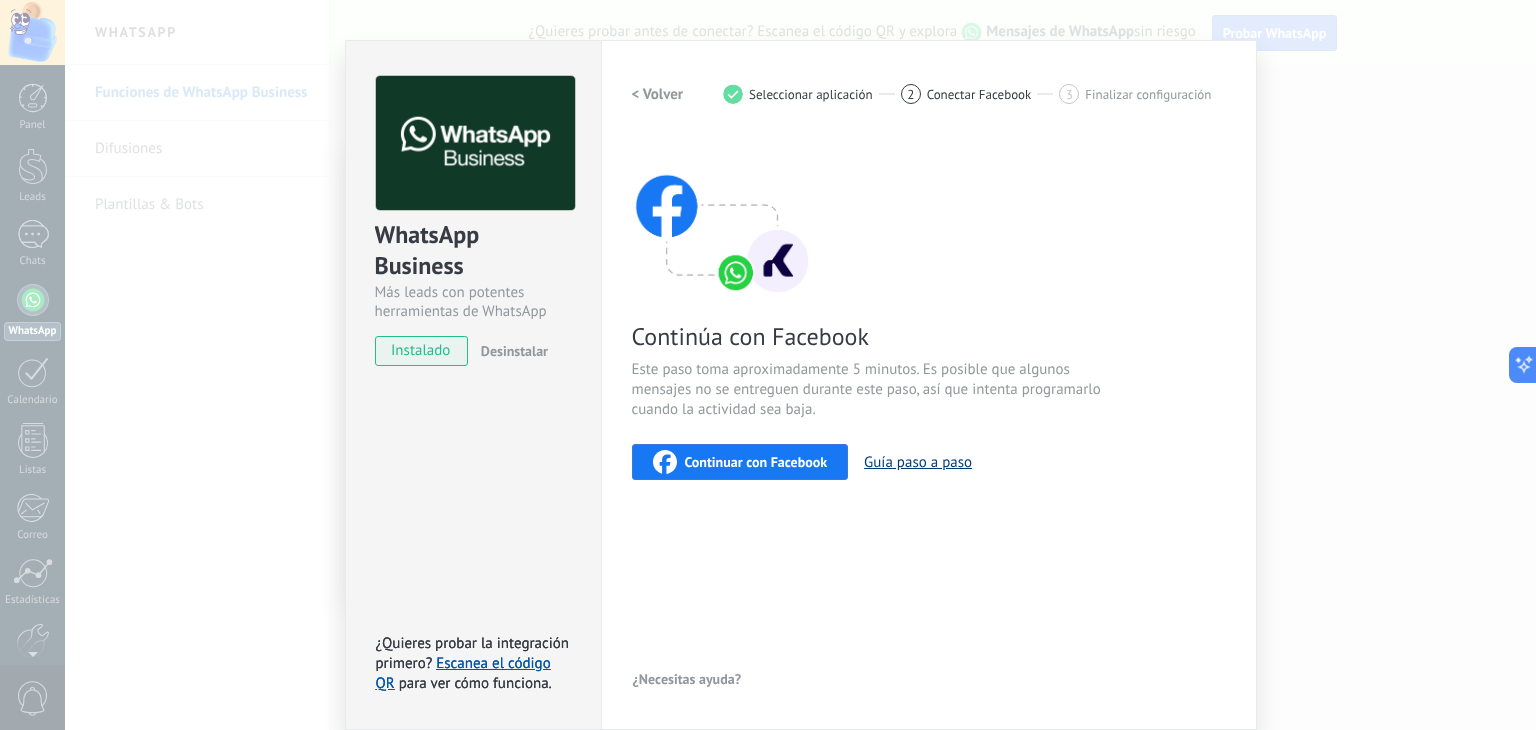 click on "Guía paso a paso" at bounding box center [918, 462] 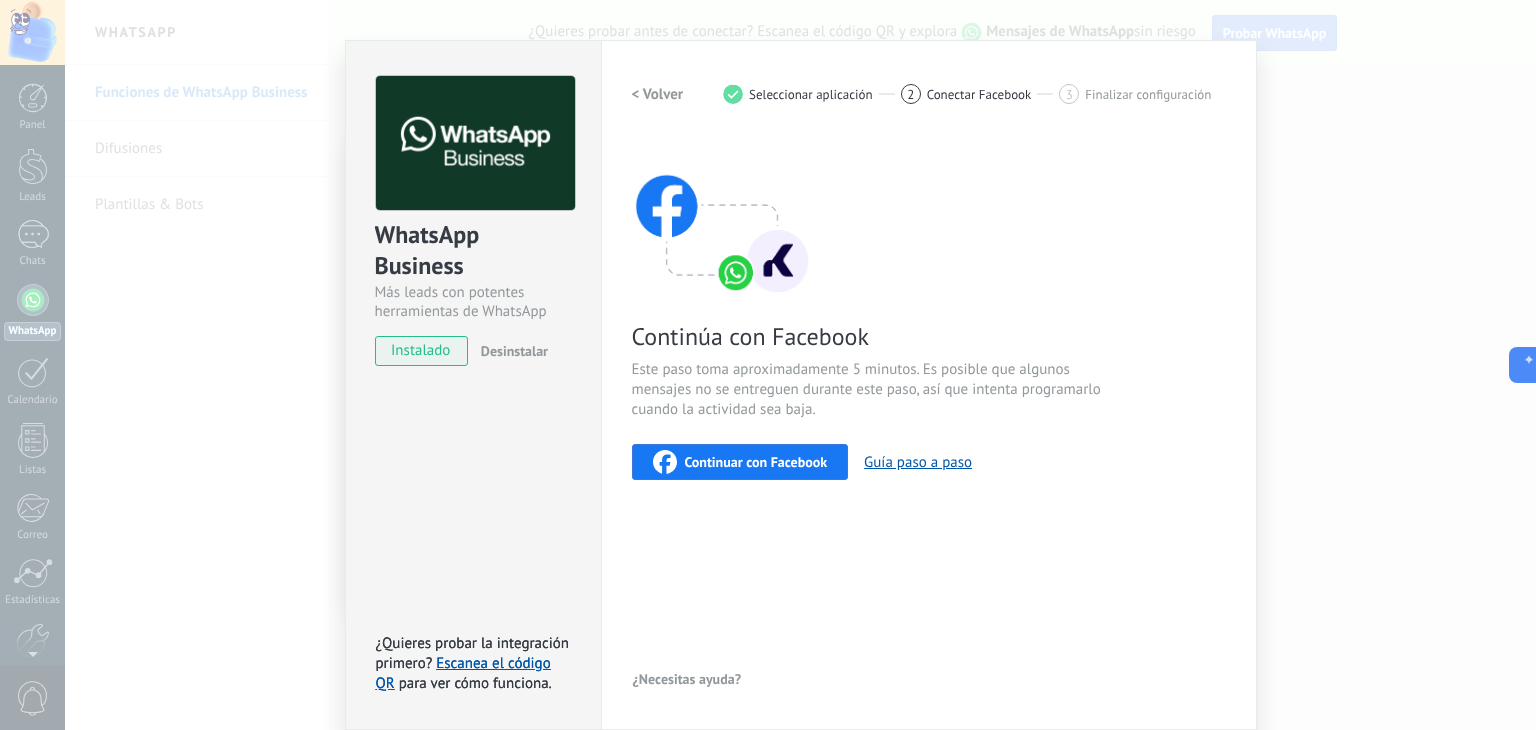 click on "Conectar Facebook  Finalizar configuración Continúa con Facebook Este paso toma aproximadamente 5 minutos. Es posible que algunos mensajes no se entreguen durante este paso, así que intenta programarlo cuando la actividad sea baja. Continuar con Facebook Guía paso a paso ¿Necesitas ayuda?" at bounding box center [929, 385] 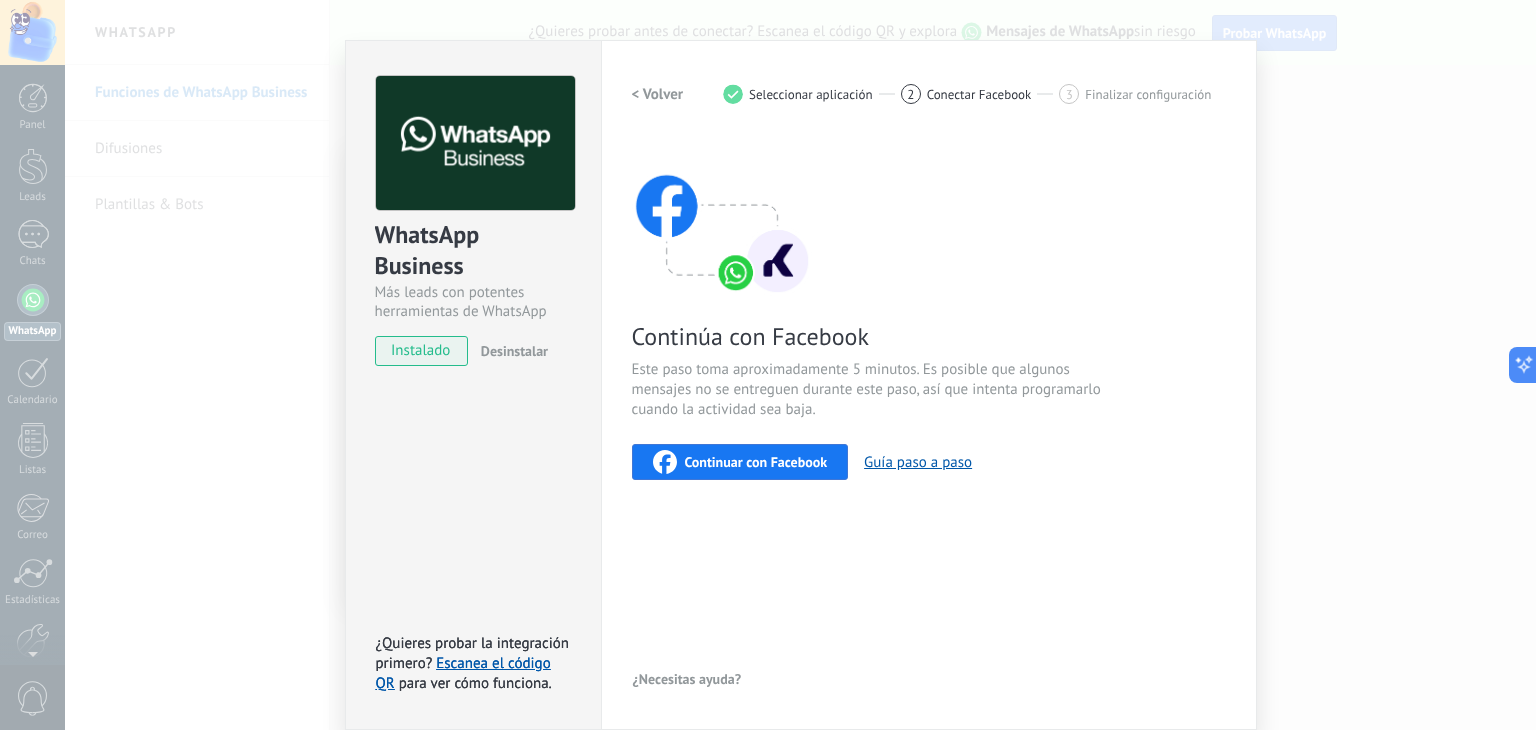 click on "Continuar con Facebook" at bounding box center [756, 462] 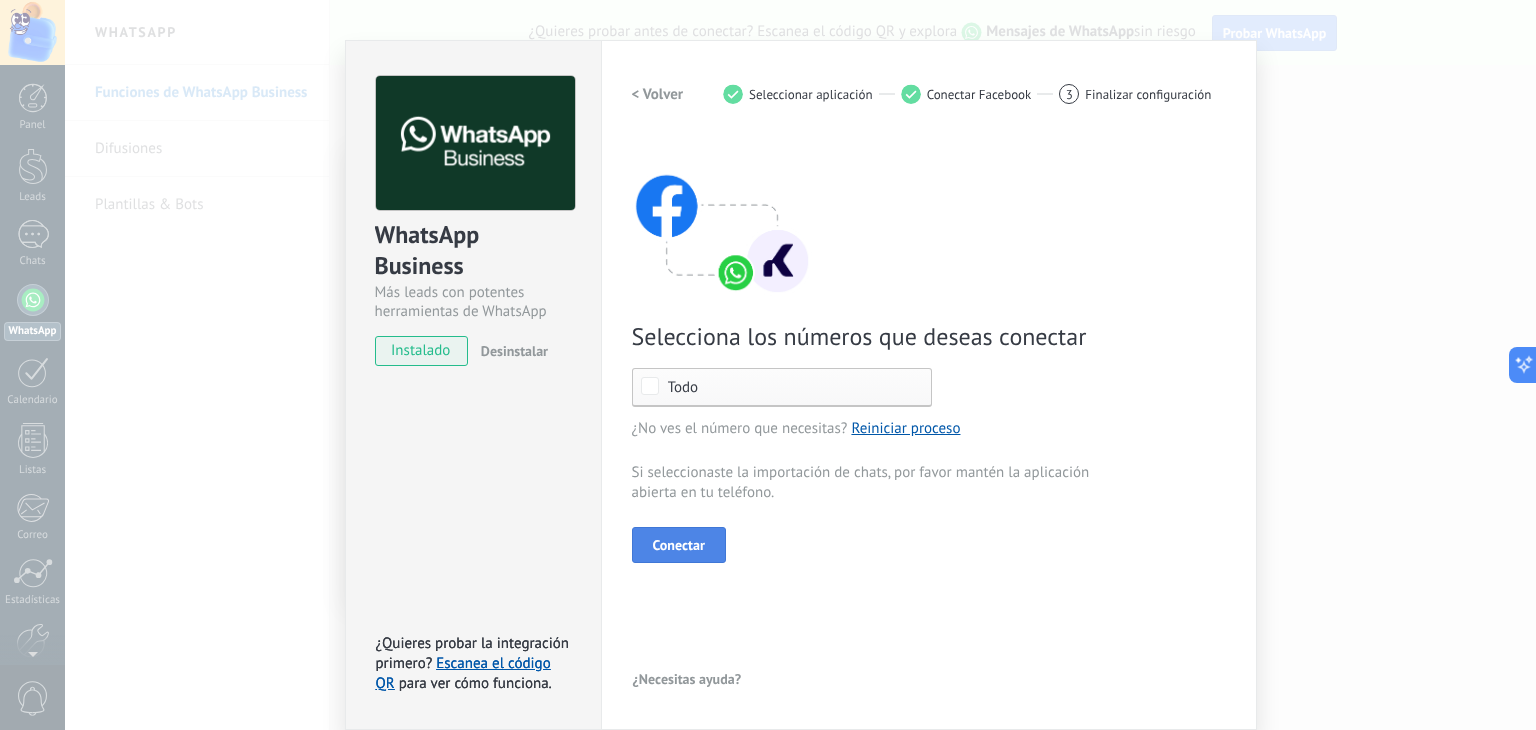 click on "Conectar" at bounding box center [679, 545] 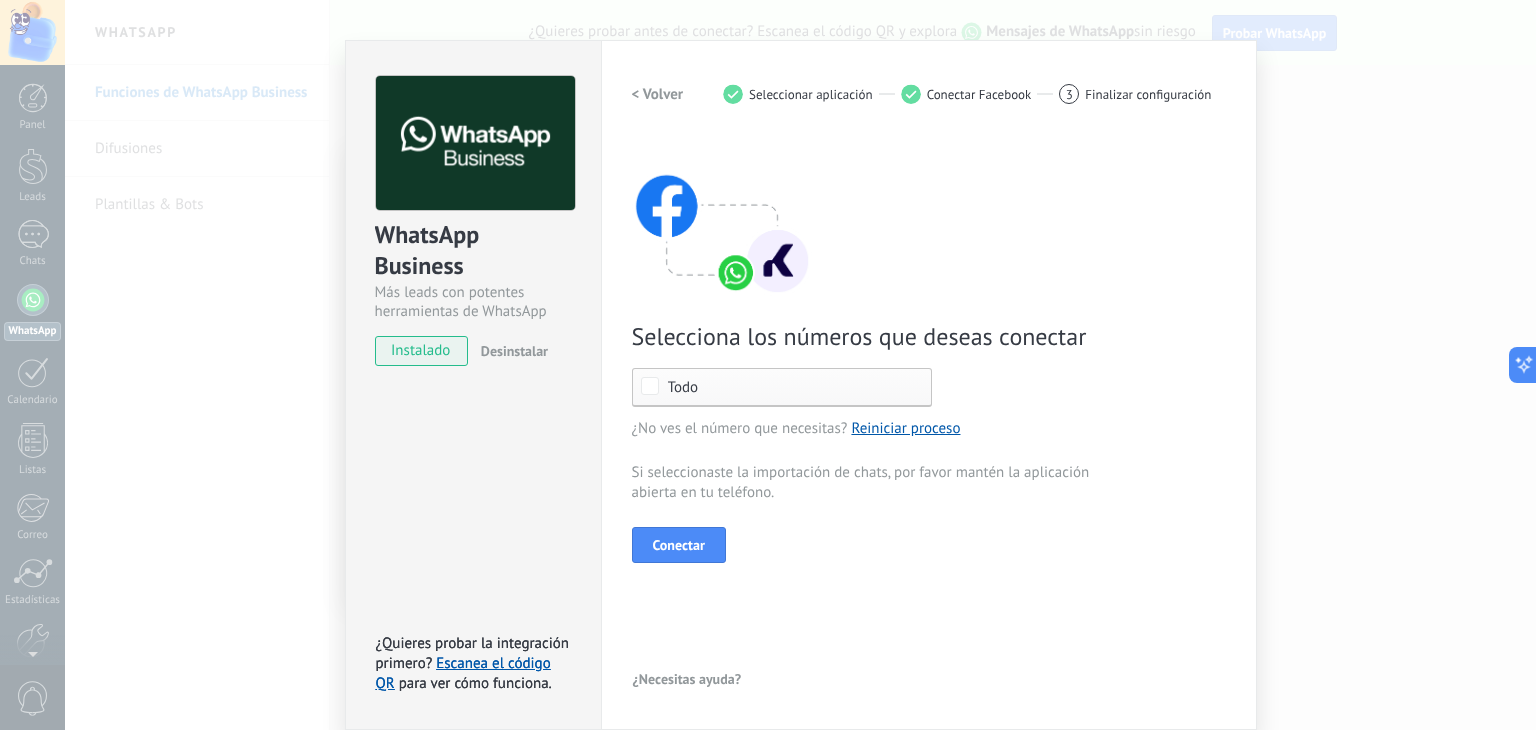 scroll, scrollTop: 0, scrollLeft: 0, axis: both 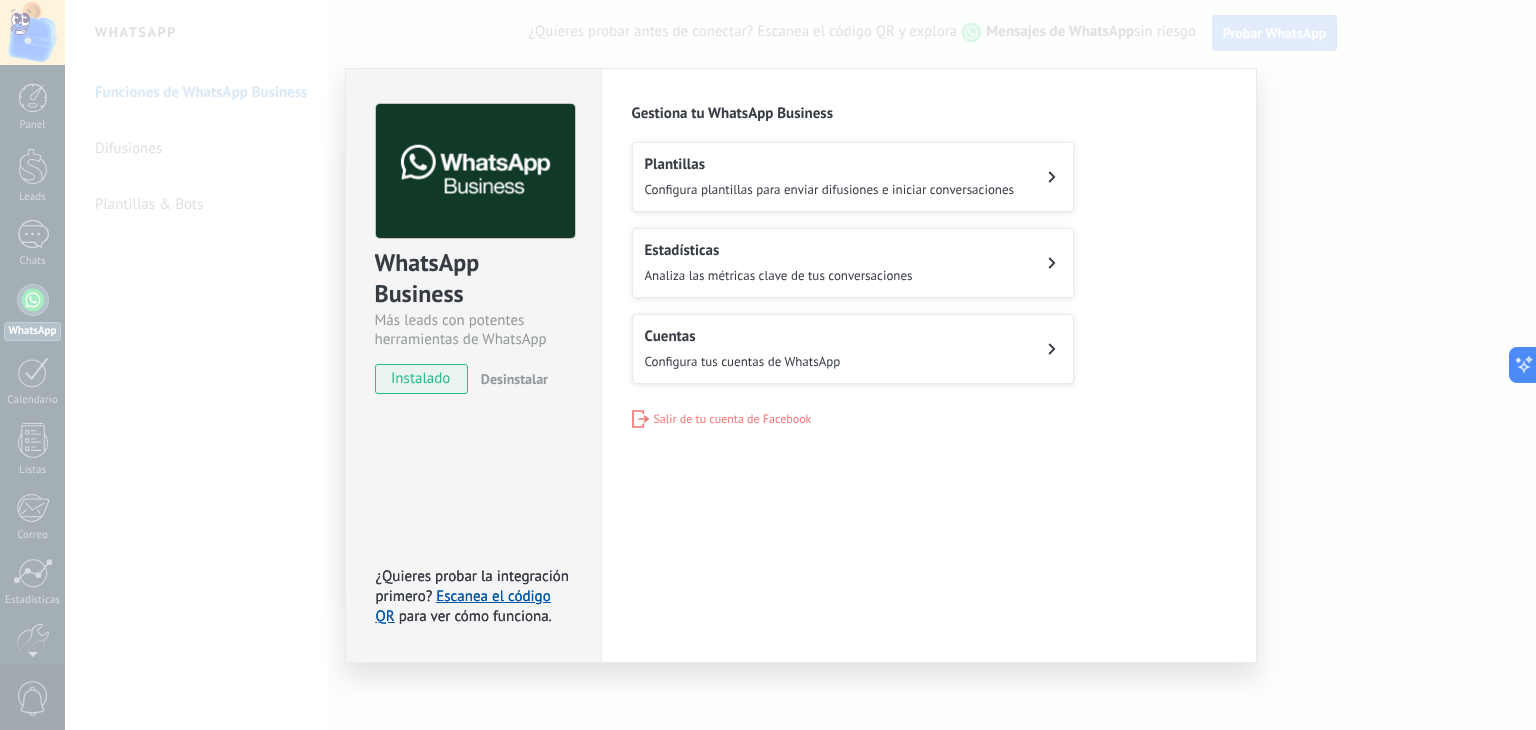 click on "Configura plantillas para enviar difusiones e iniciar conversaciones" at bounding box center [830, 189] 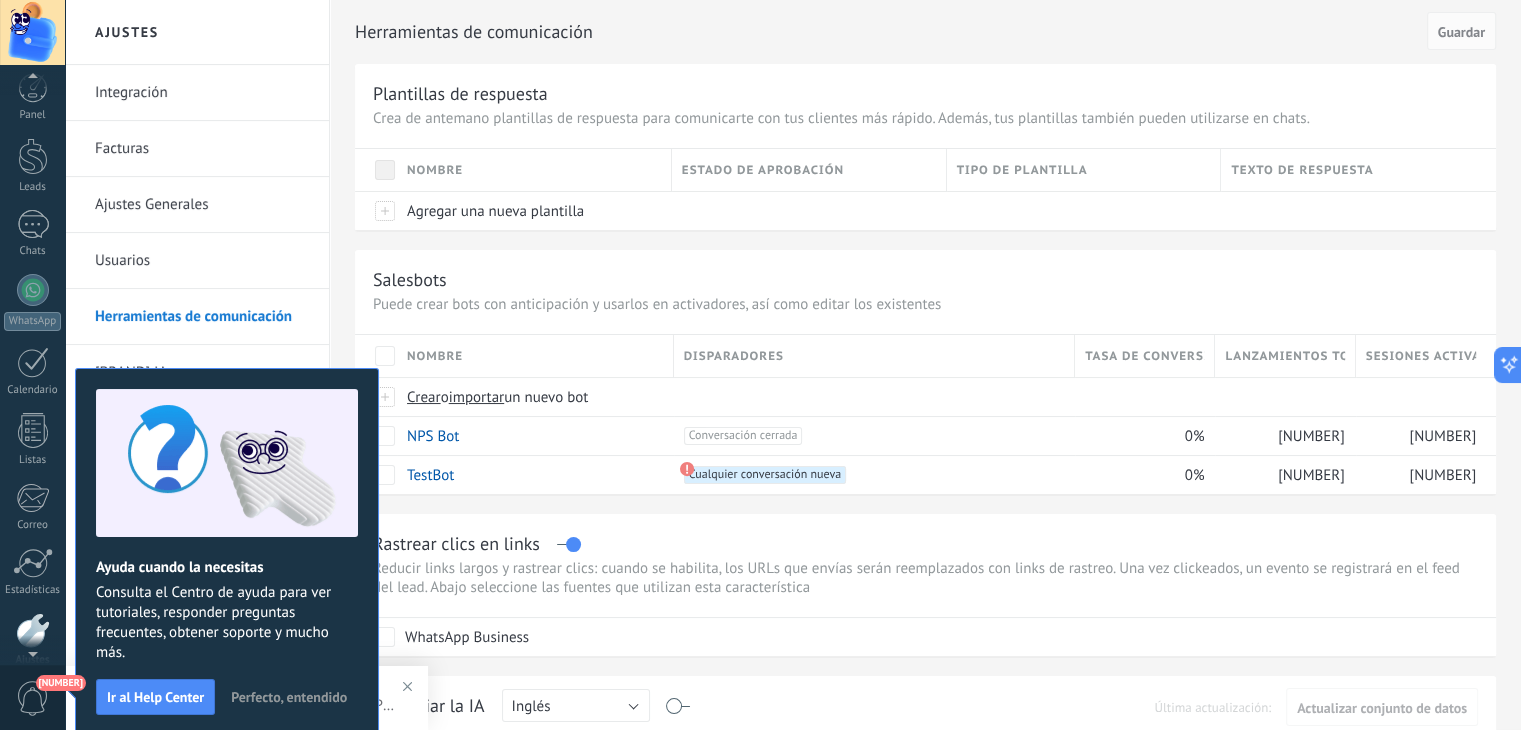 scroll, scrollTop: 101, scrollLeft: 0, axis: vertical 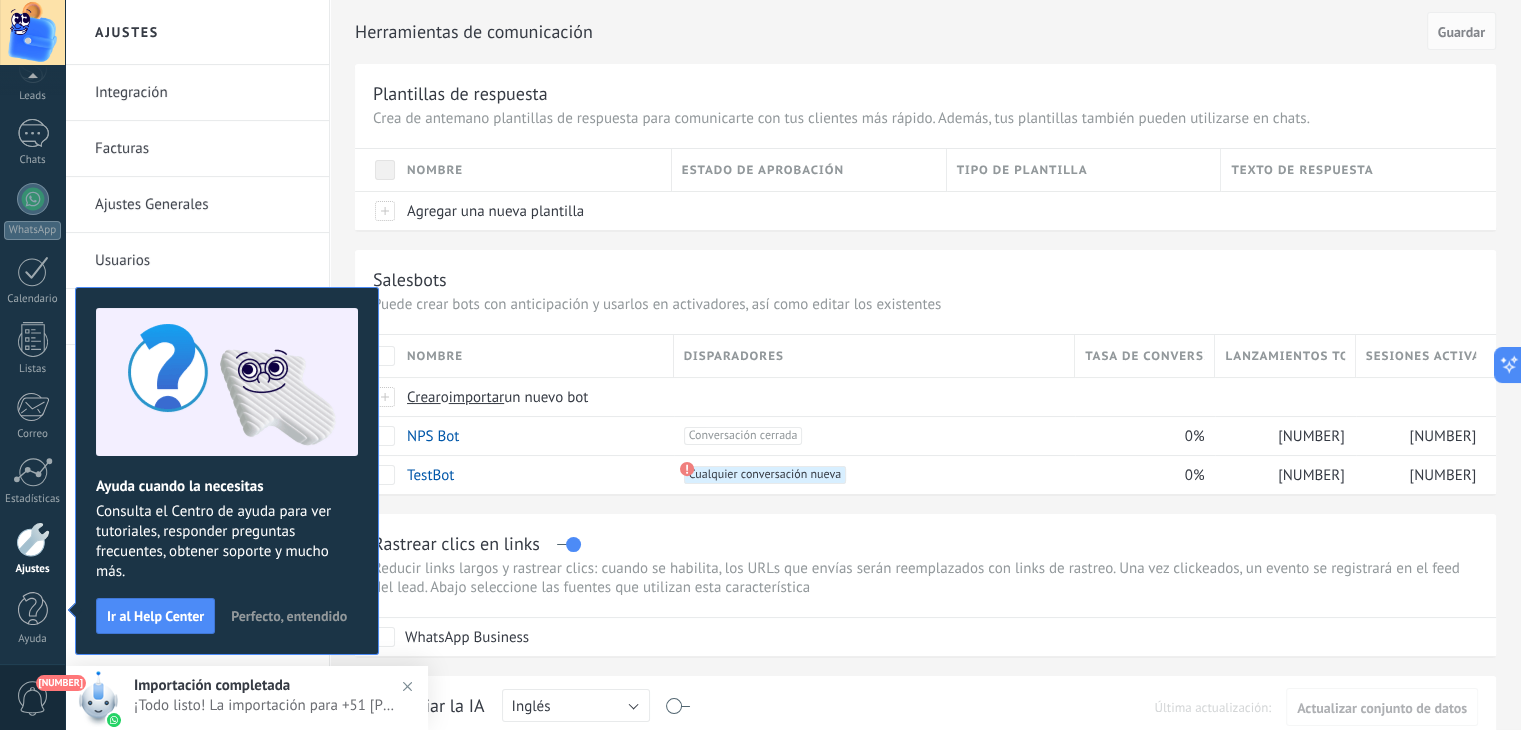 click on "Perfecto, entendido" at bounding box center [289, 616] 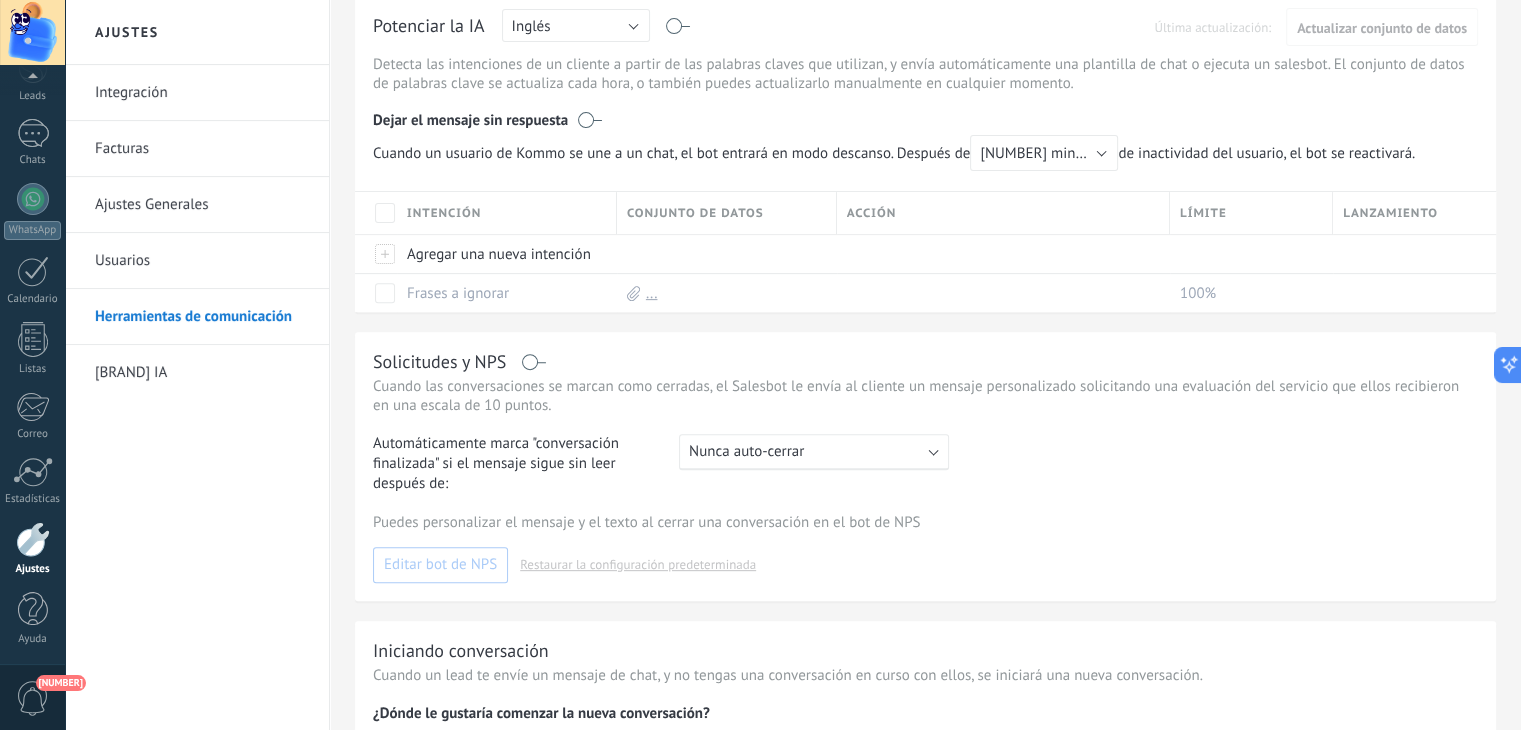 scroll, scrollTop: 800, scrollLeft: 0, axis: vertical 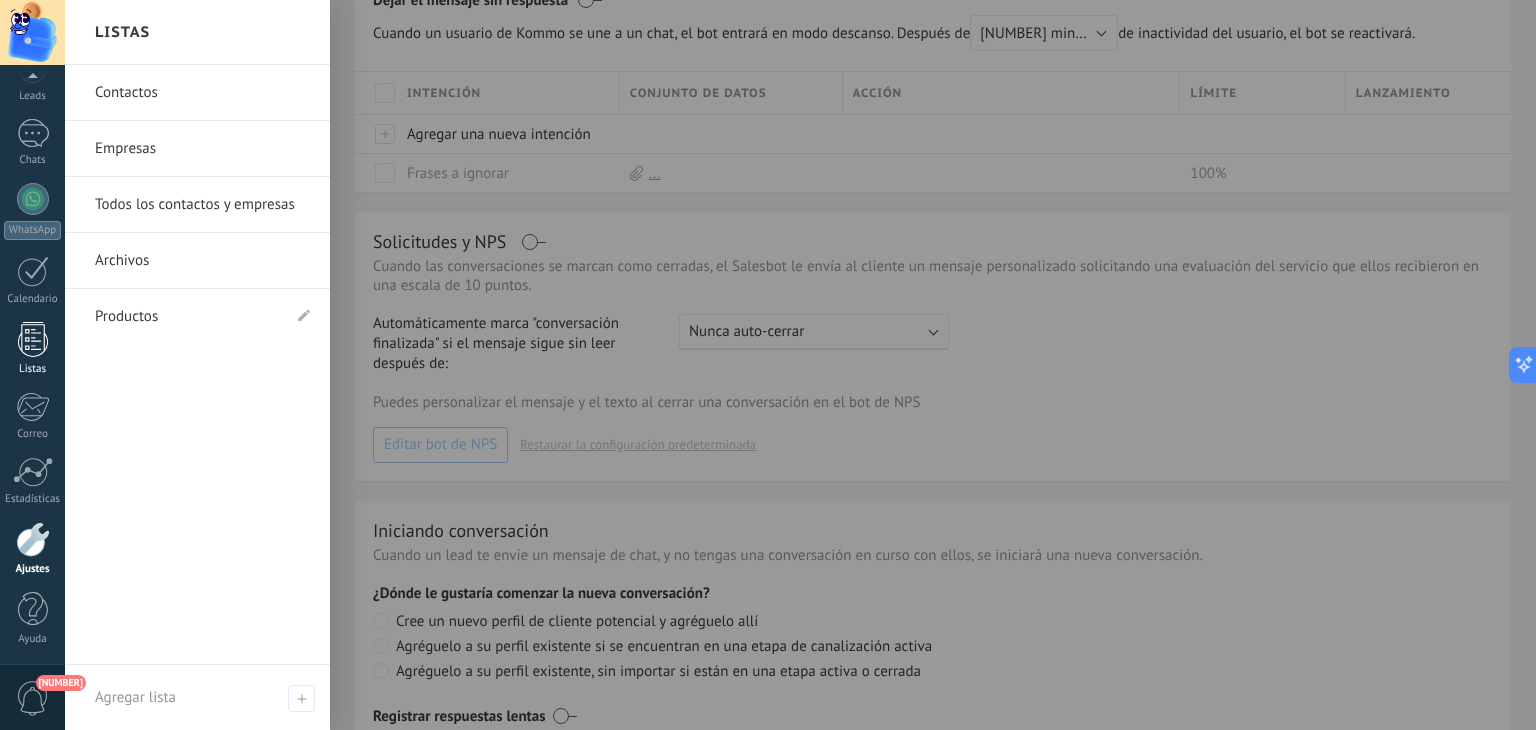click at bounding box center [33, 339] 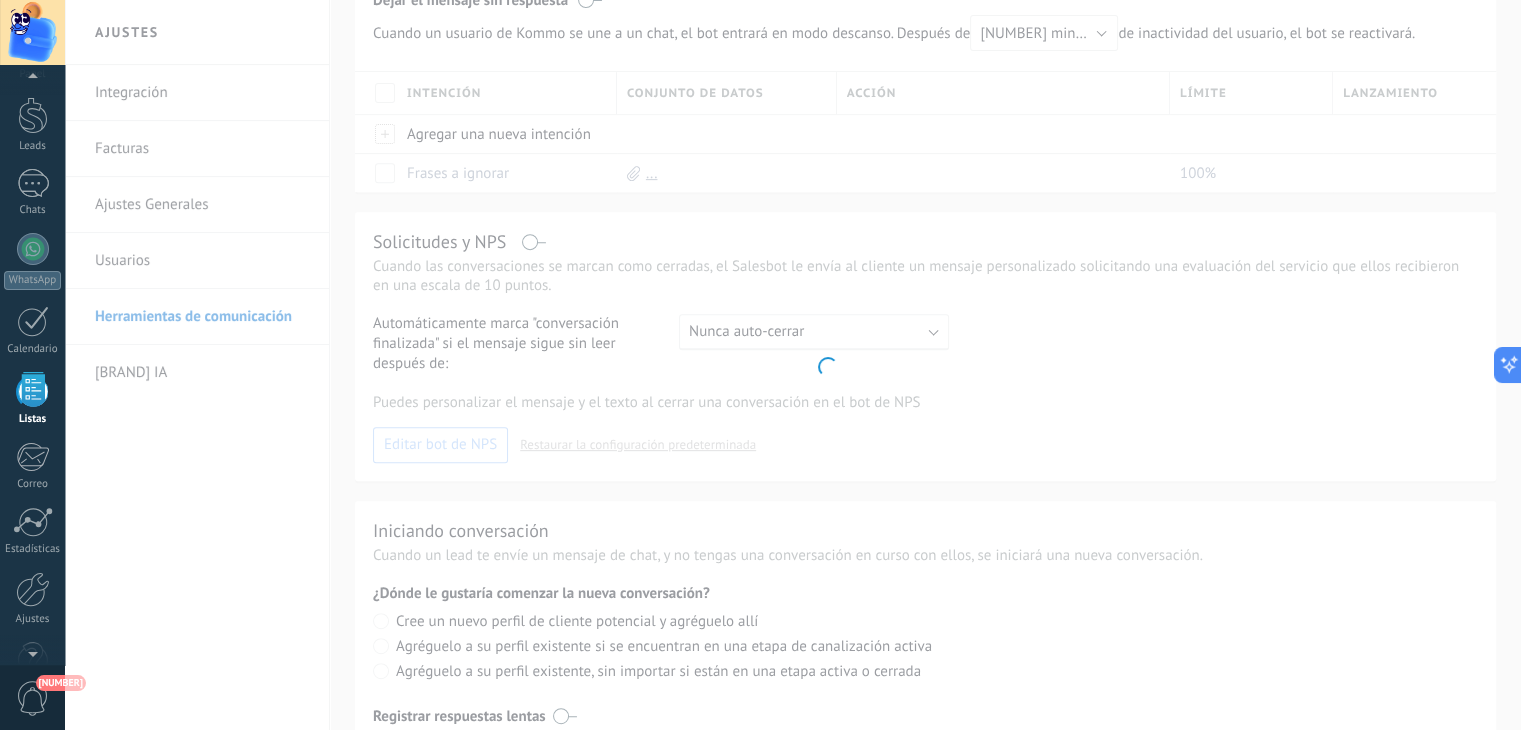 scroll, scrollTop: 51, scrollLeft: 0, axis: vertical 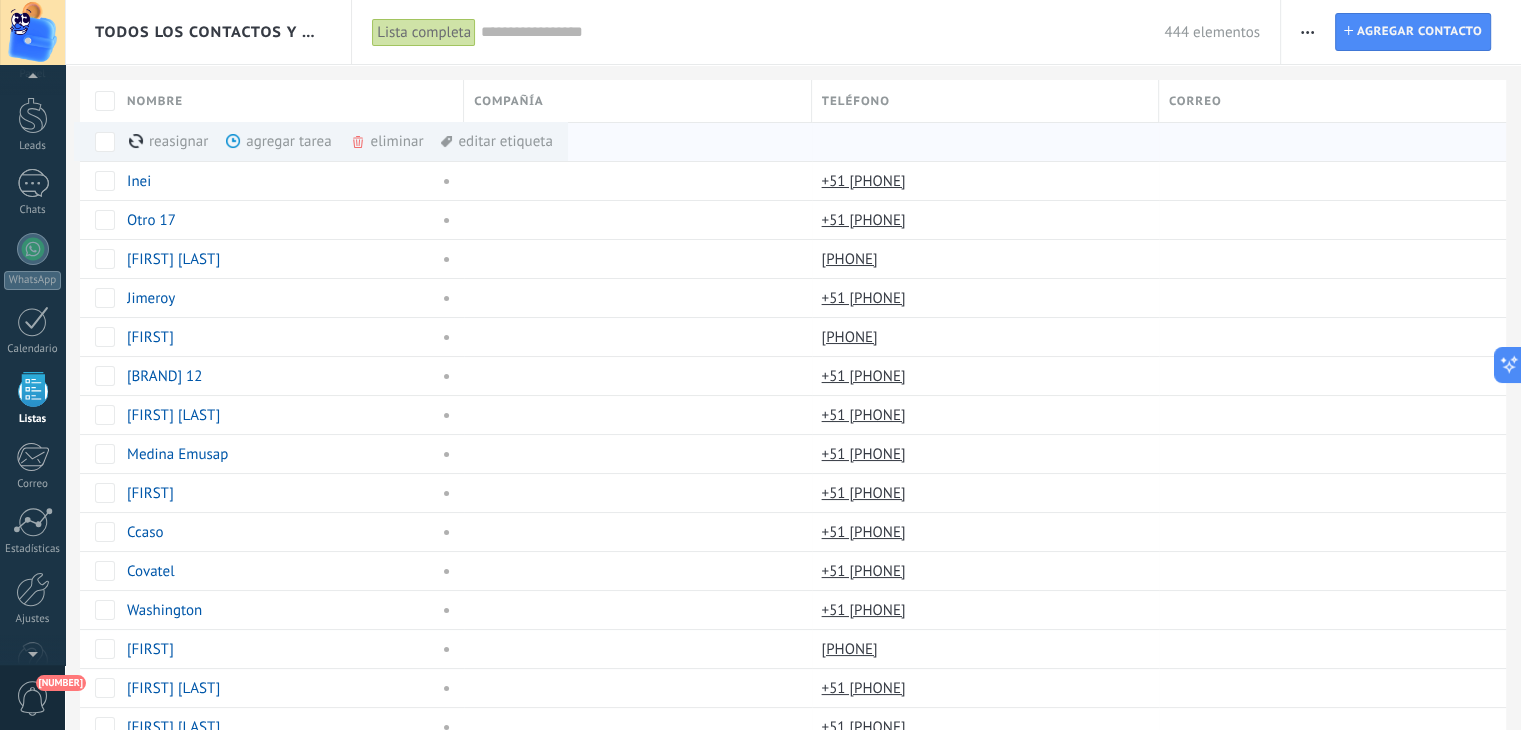 click on "editar etiqueta màs" at bounding box center (496, 141) 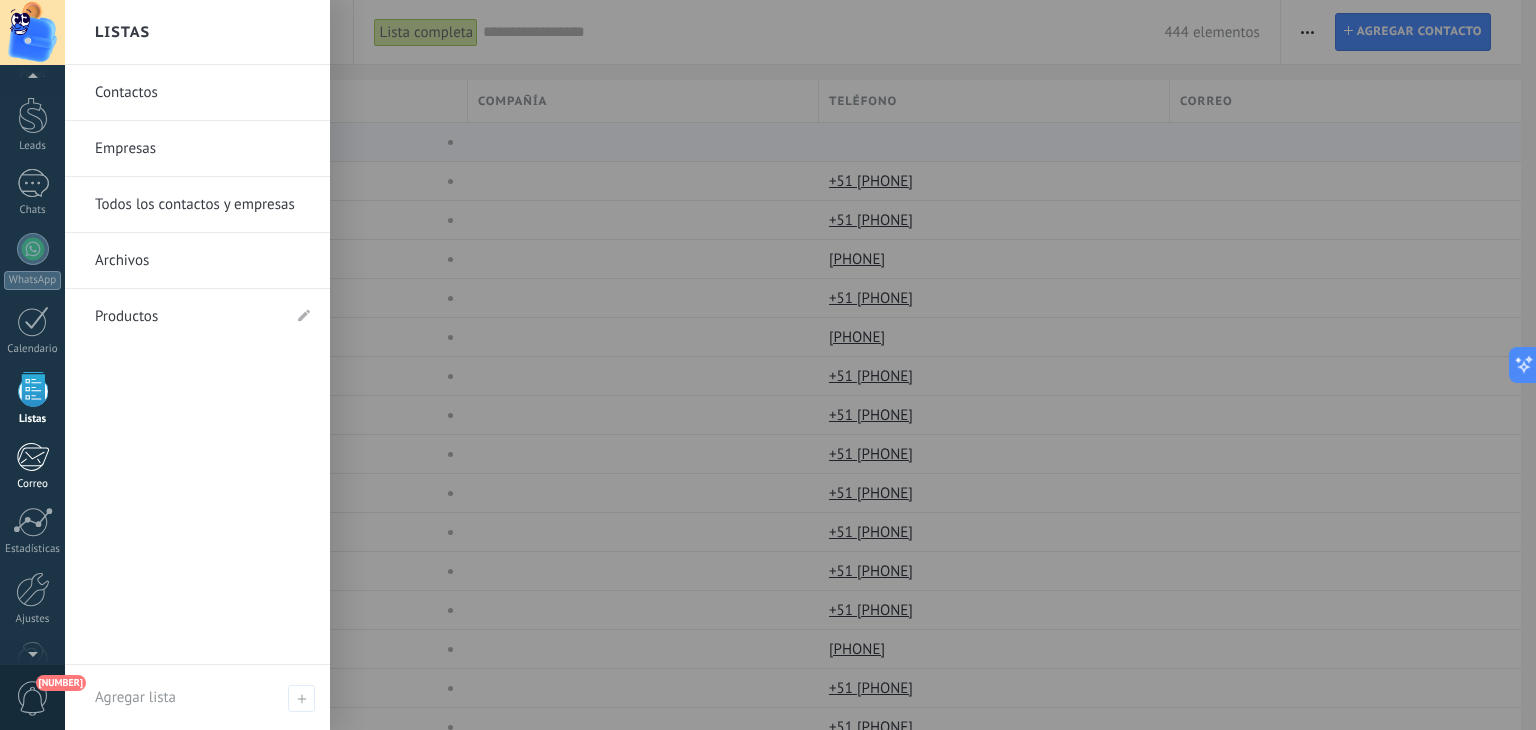 click at bounding box center [32, 457] 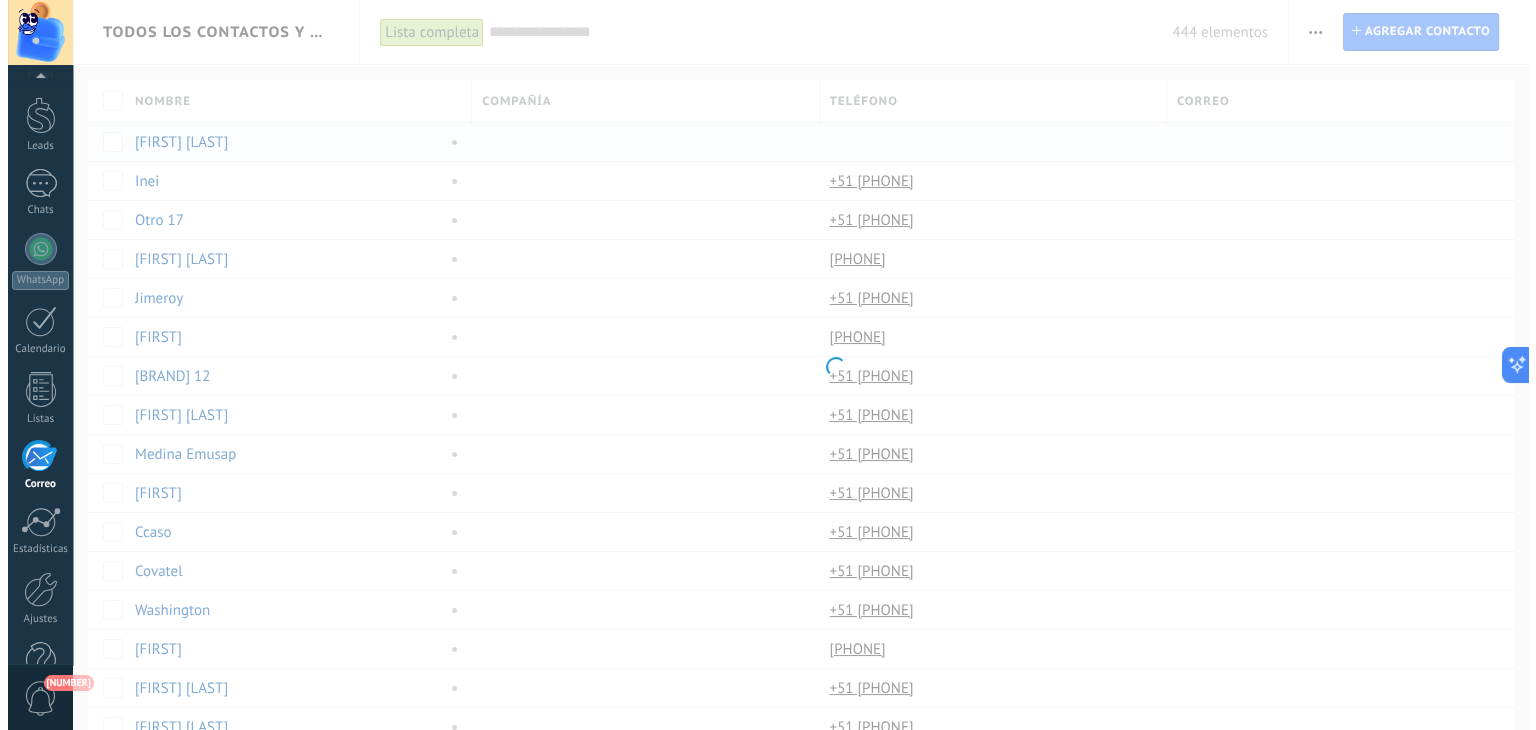 scroll, scrollTop: 101, scrollLeft: 0, axis: vertical 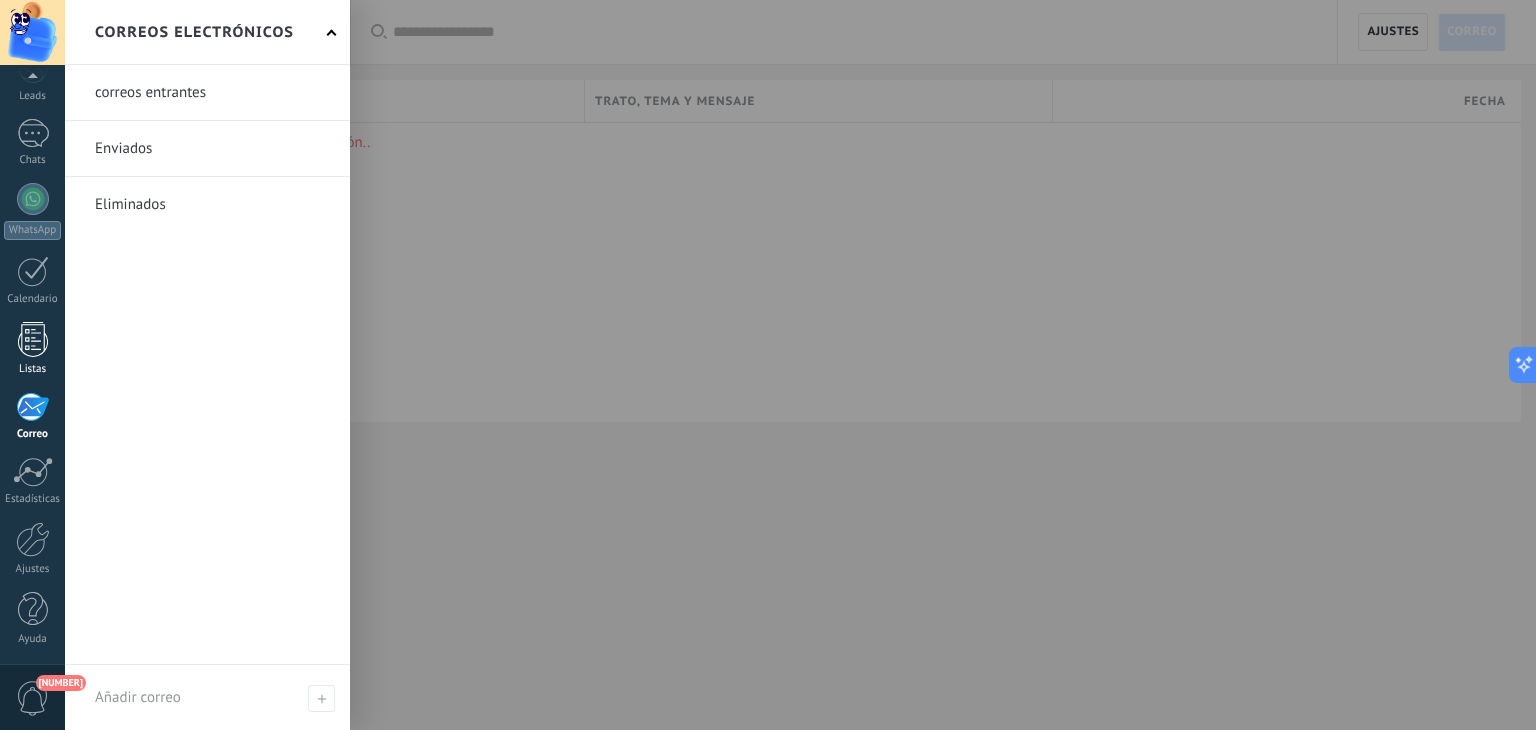 click on "Listas" at bounding box center (32, 349) 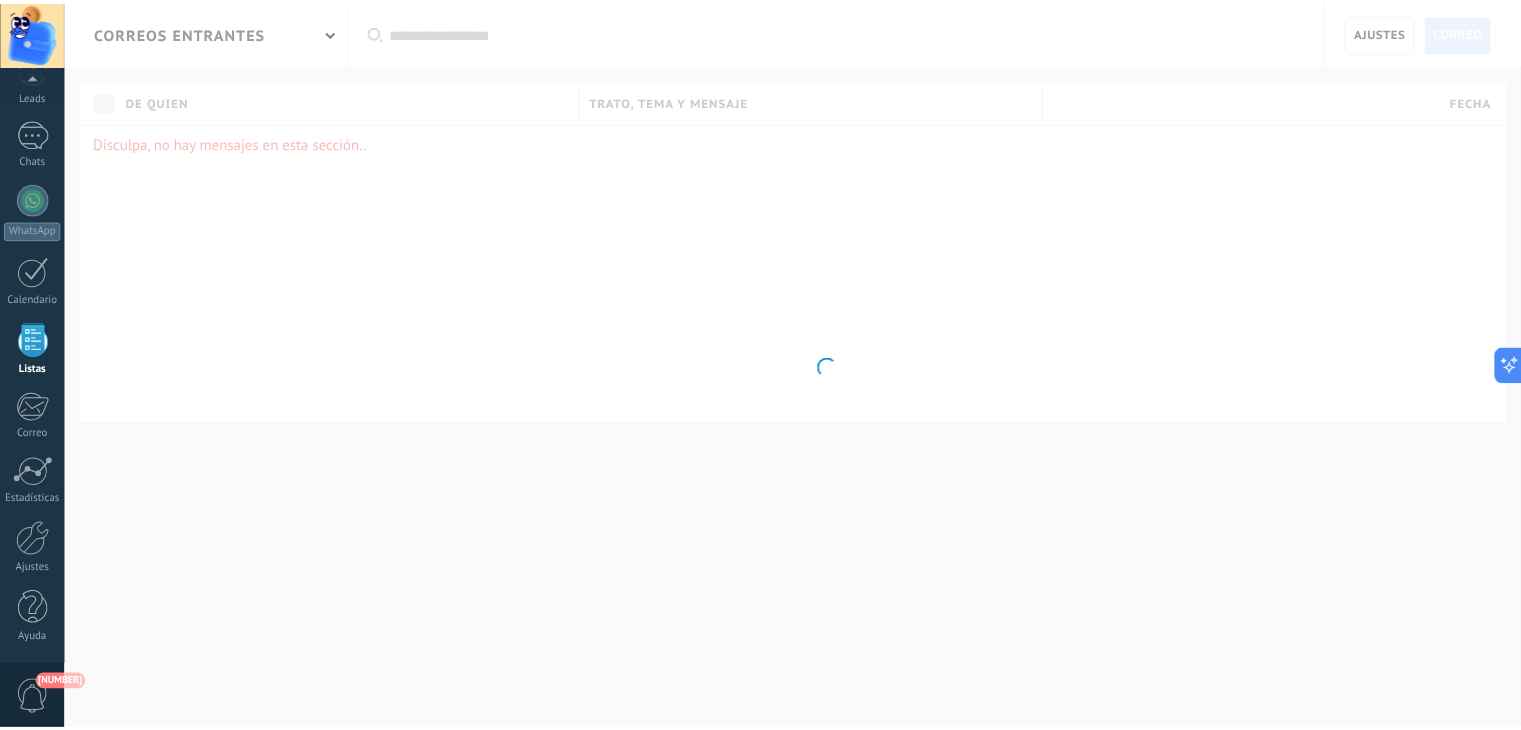 scroll, scrollTop: 51, scrollLeft: 0, axis: vertical 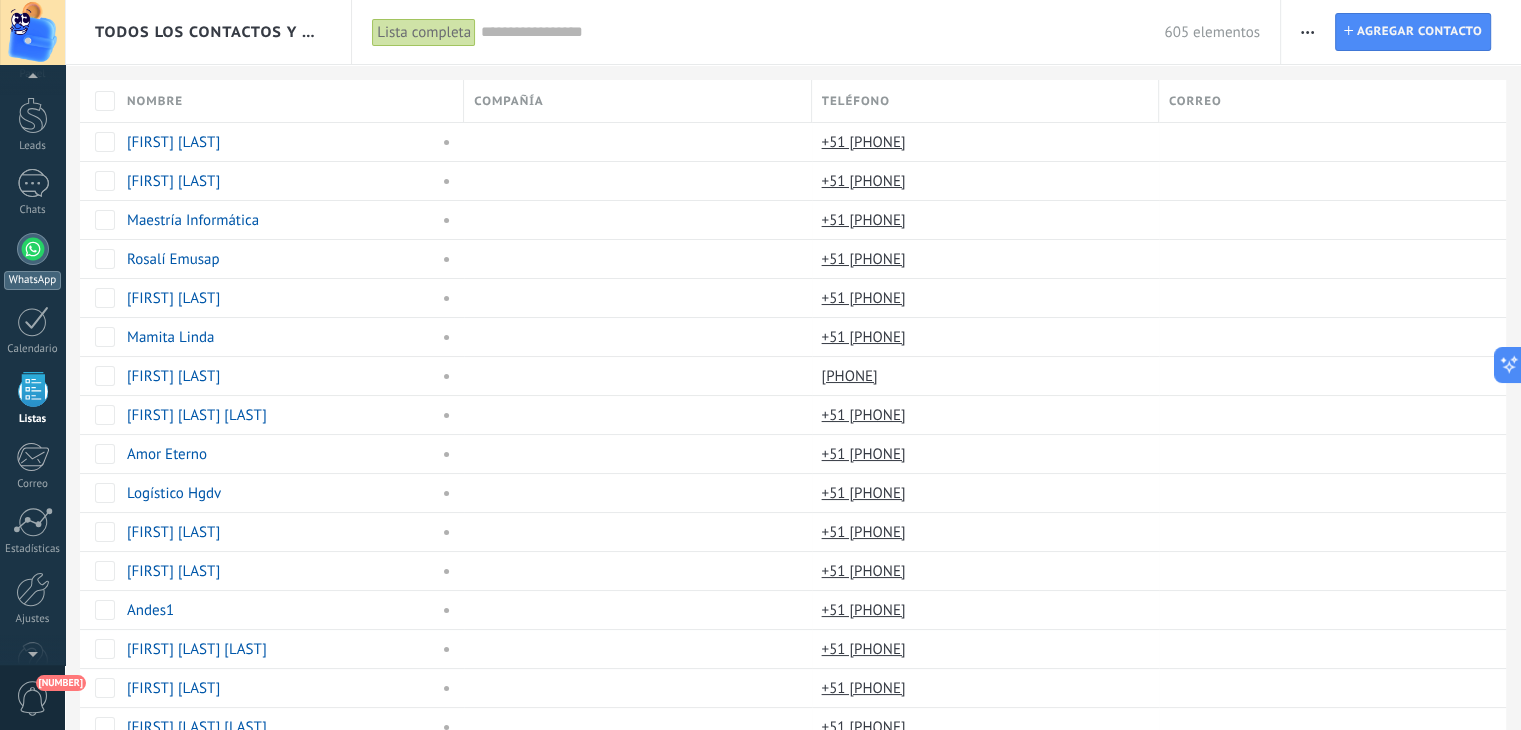 click at bounding box center [33, 249] 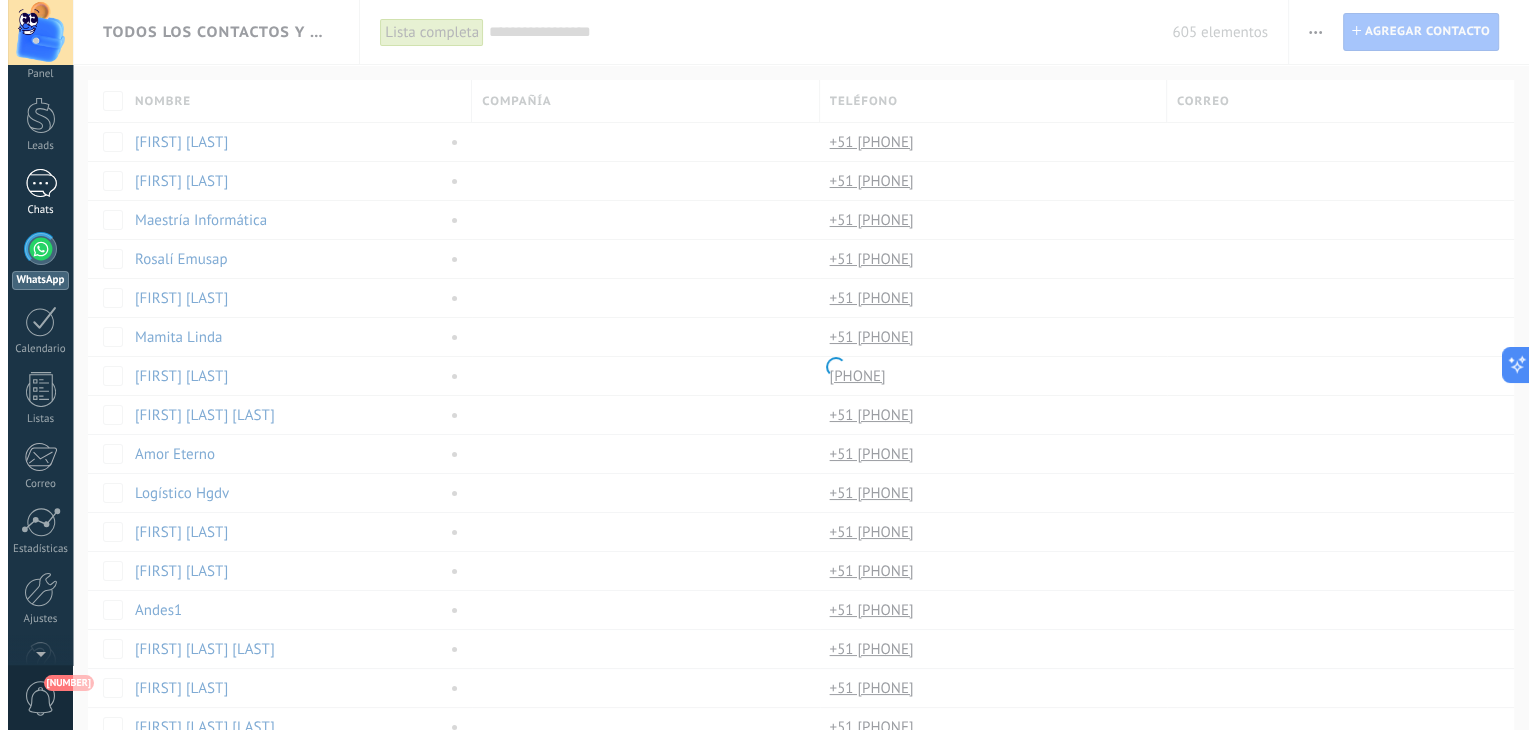 scroll, scrollTop: 0, scrollLeft: 0, axis: both 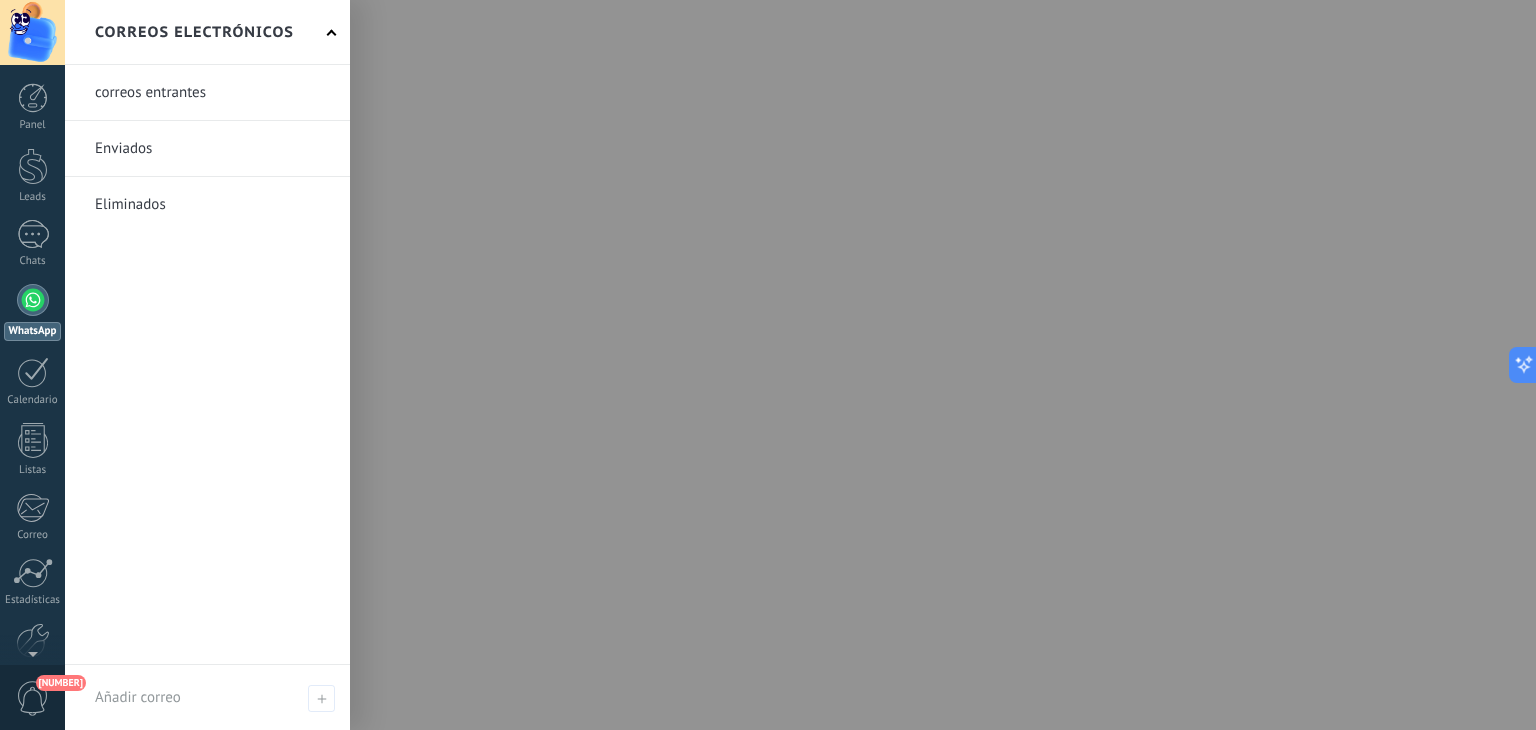 click at bounding box center [833, 365] 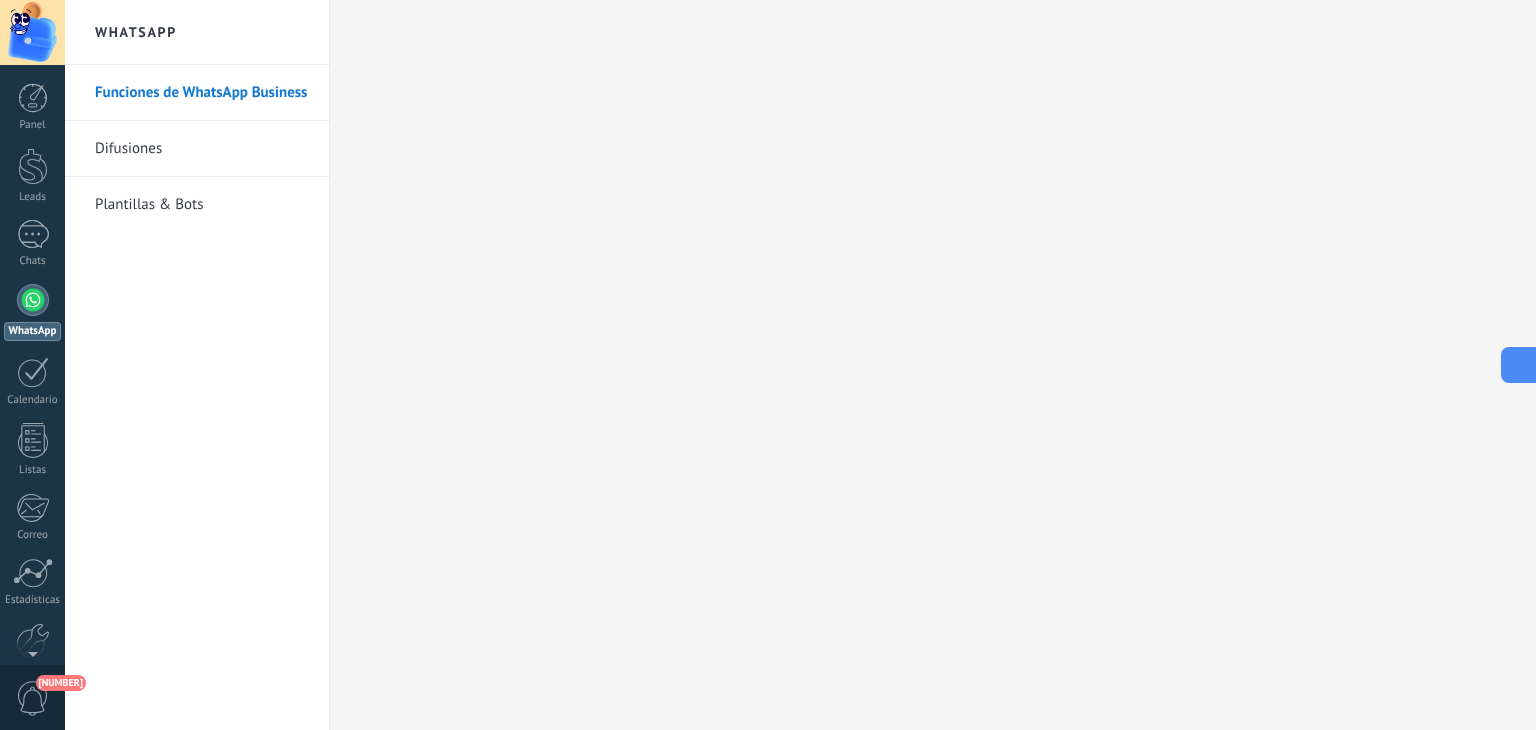 click at bounding box center (1519, 365) 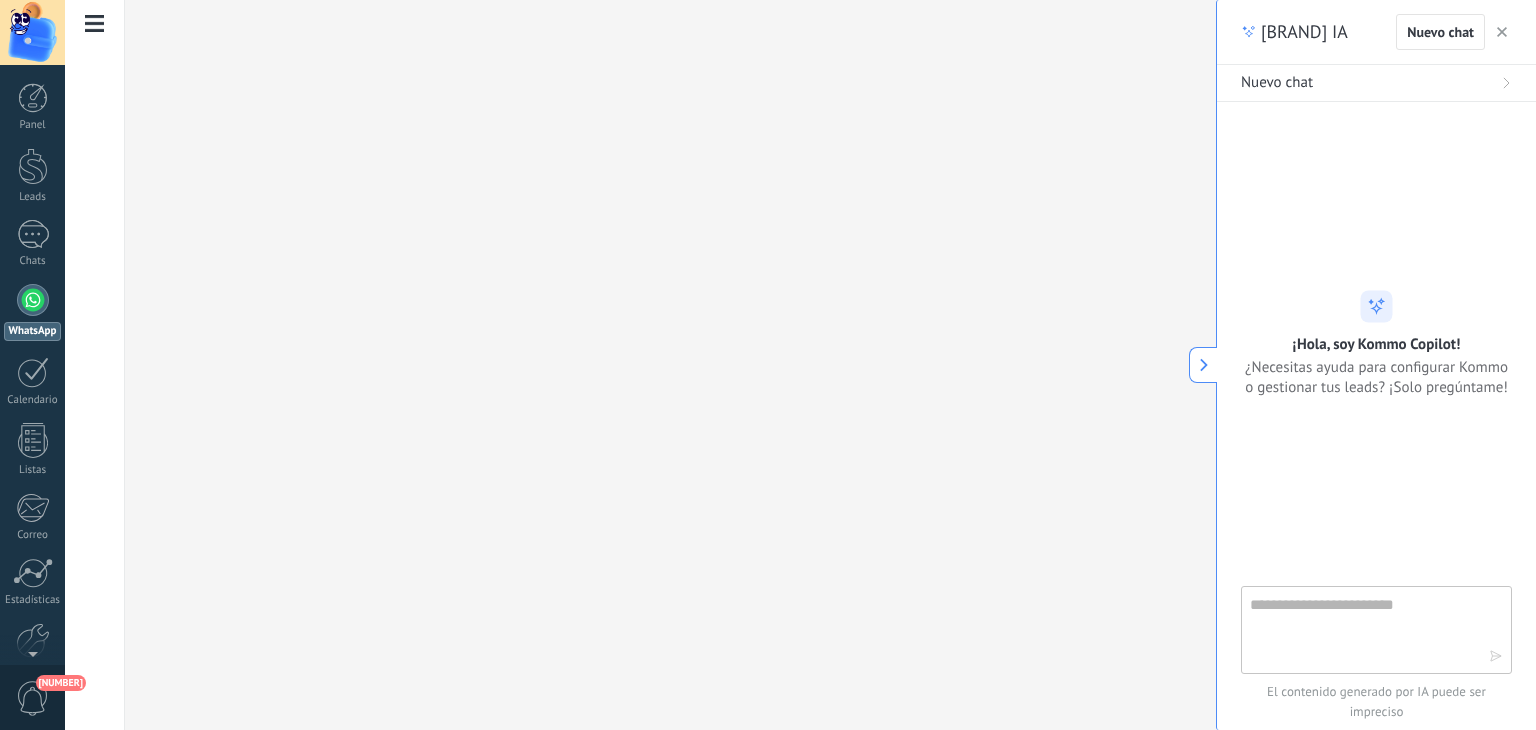 click at bounding box center [1362, 629] 